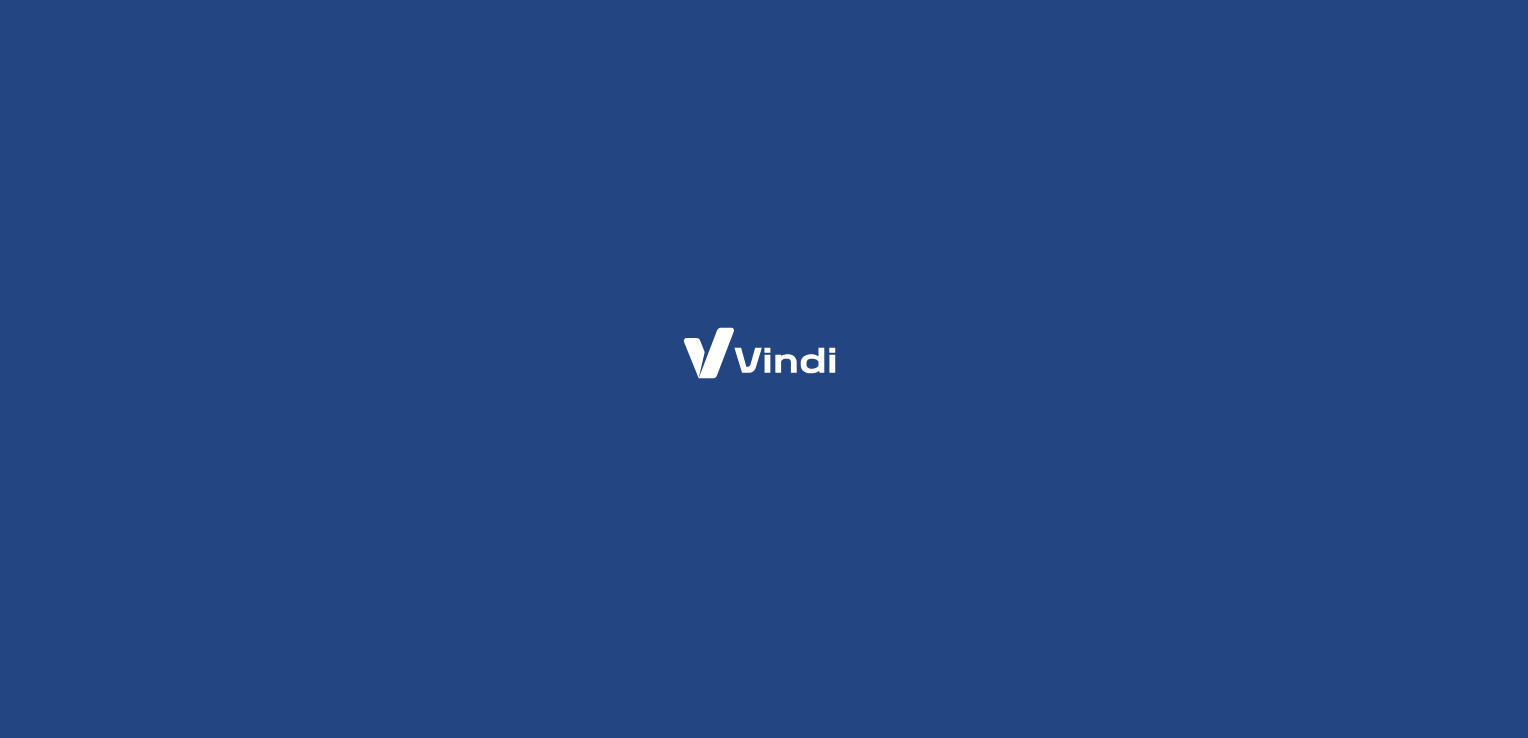 scroll, scrollTop: 0, scrollLeft: 0, axis: both 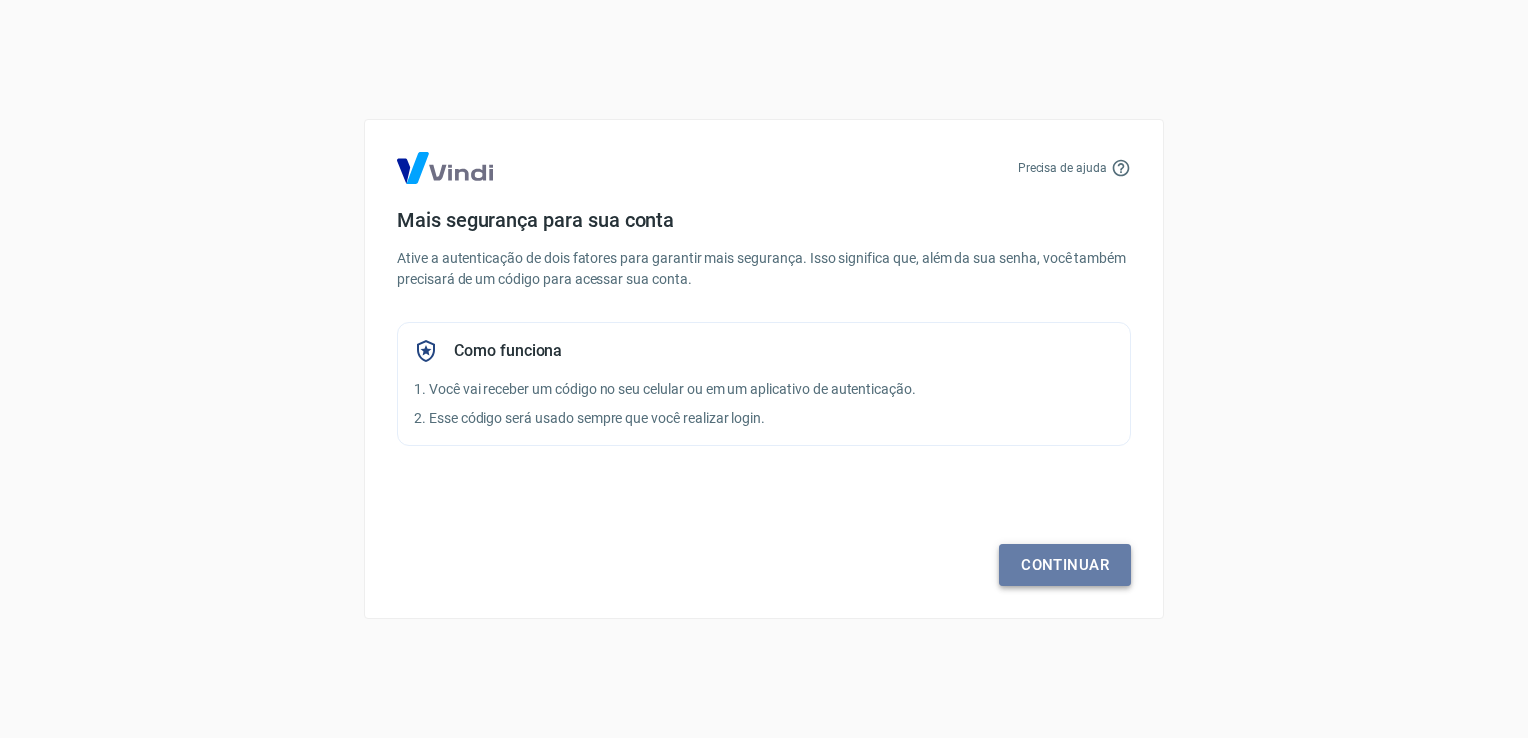 click on "Continuar" at bounding box center (1065, 565) 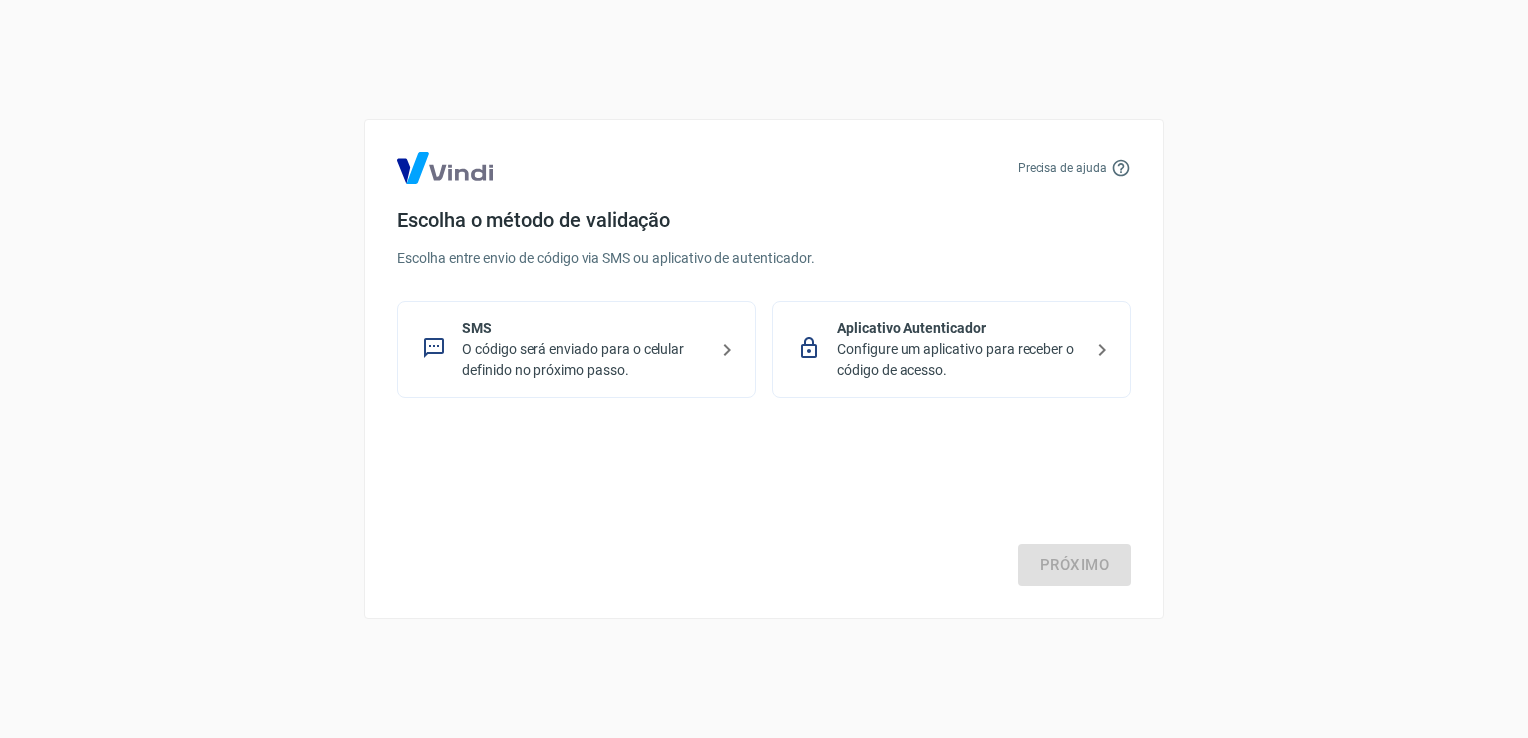 click on "O código será enviado para o celular definido no próximo passo." at bounding box center [584, 360] 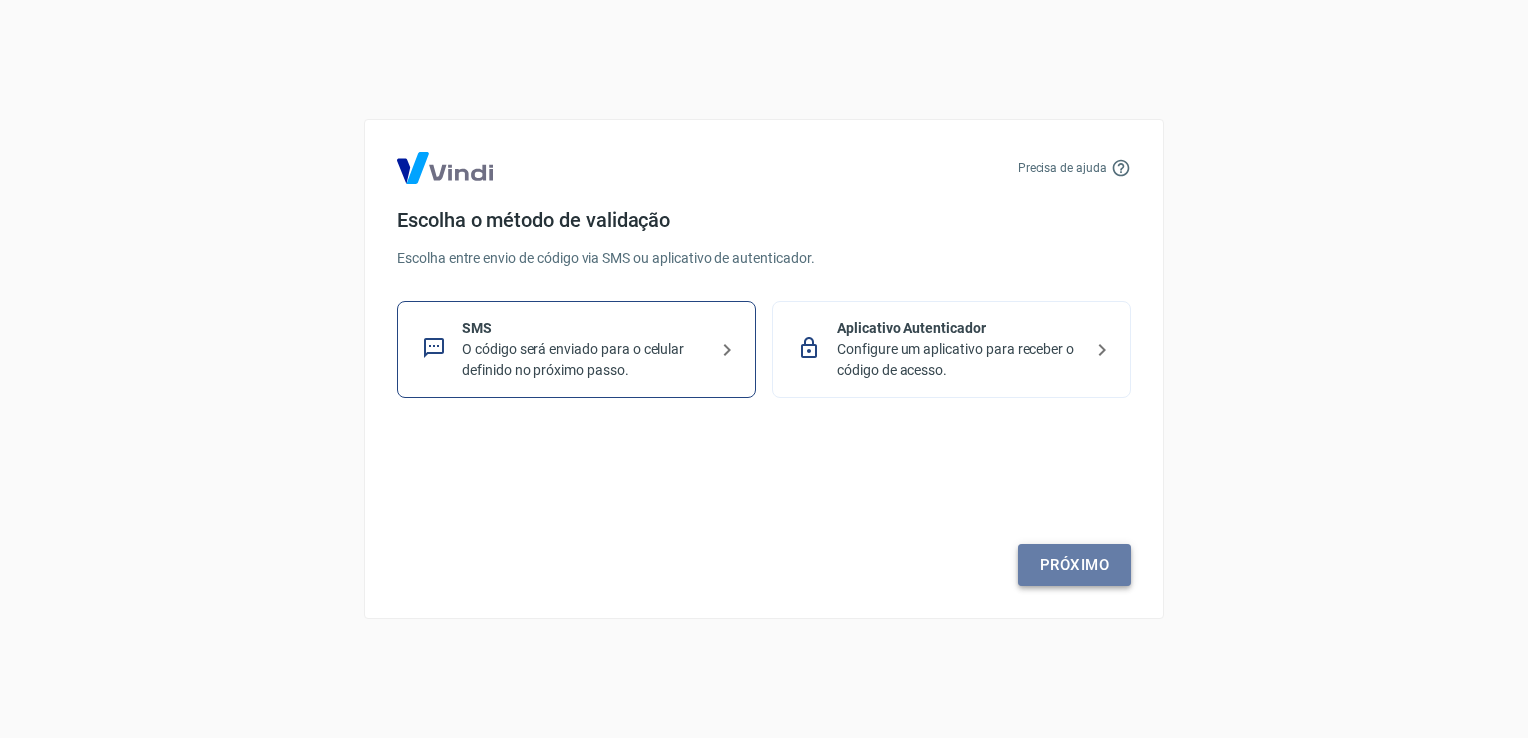 click on "Próximo" at bounding box center [1074, 565] 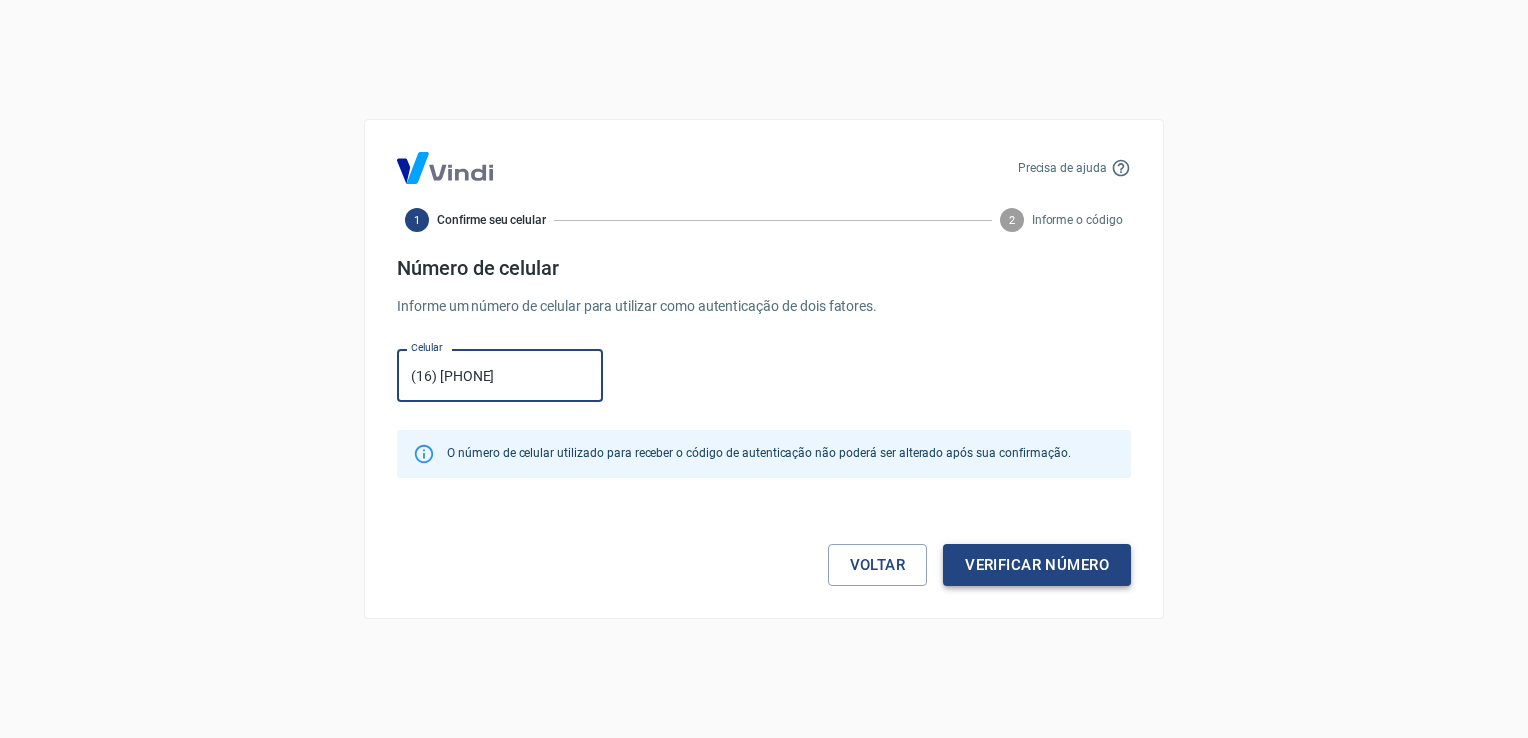 type on "(16) 99195-5392" 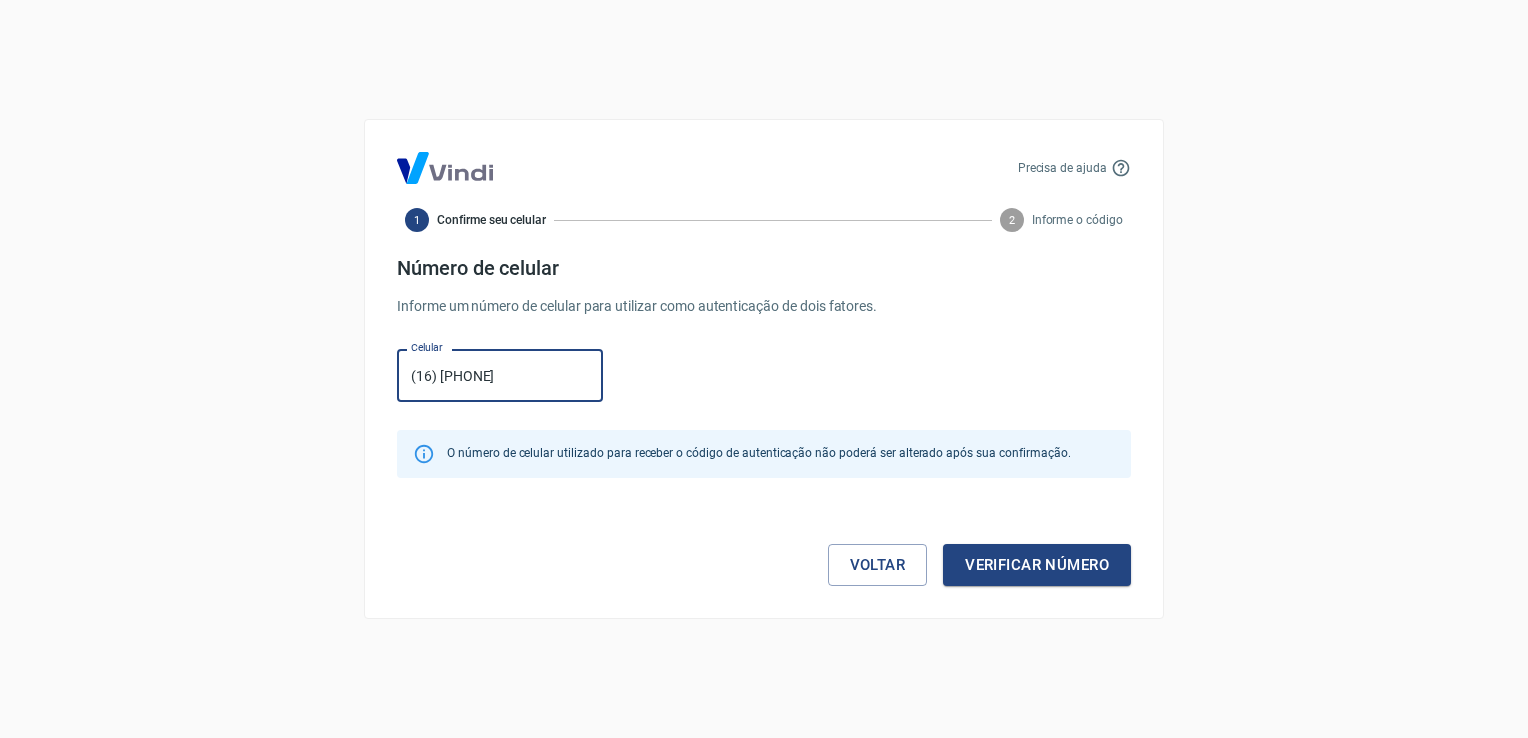 click on "Verificar número" at bounding box center (1037, 565) 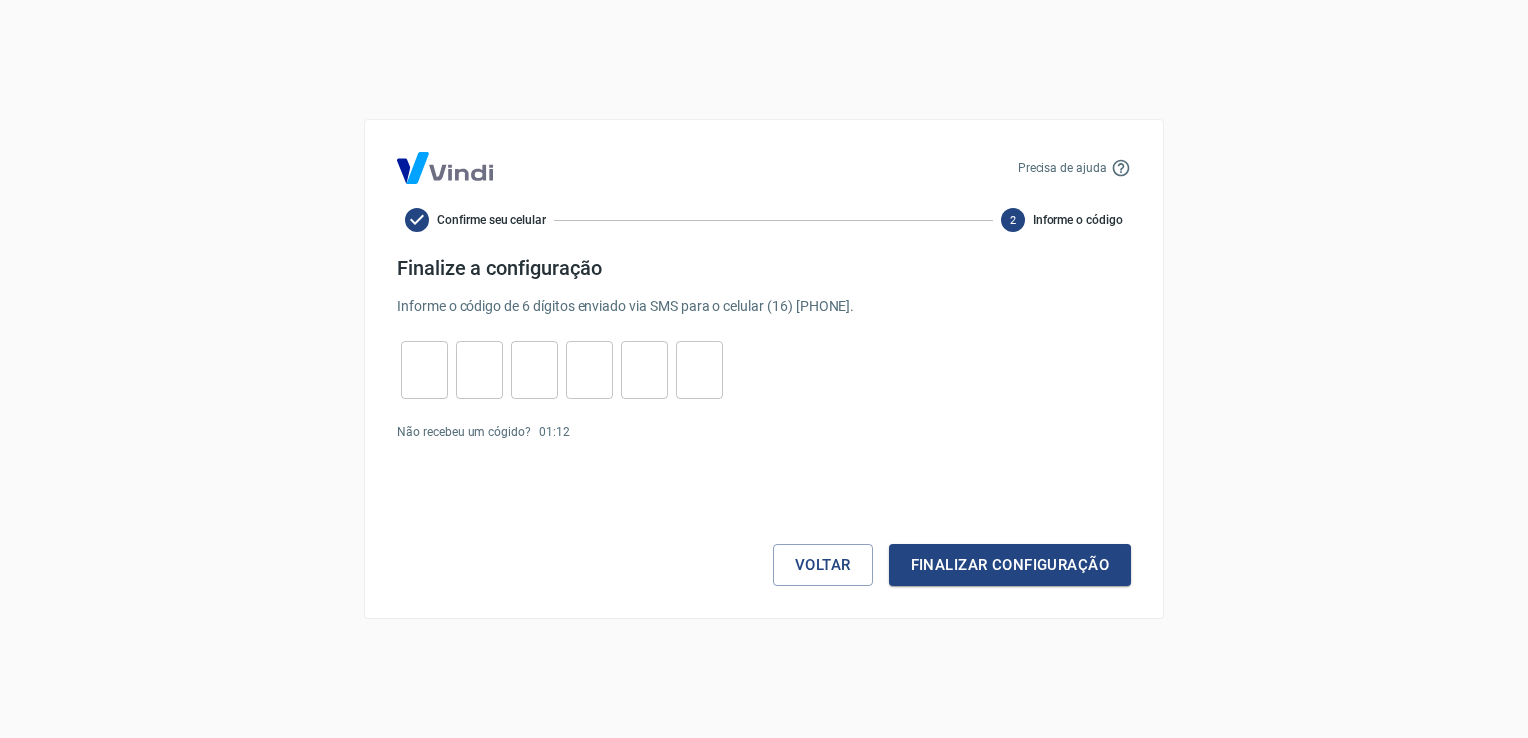 click at bounding box center (424, 370) 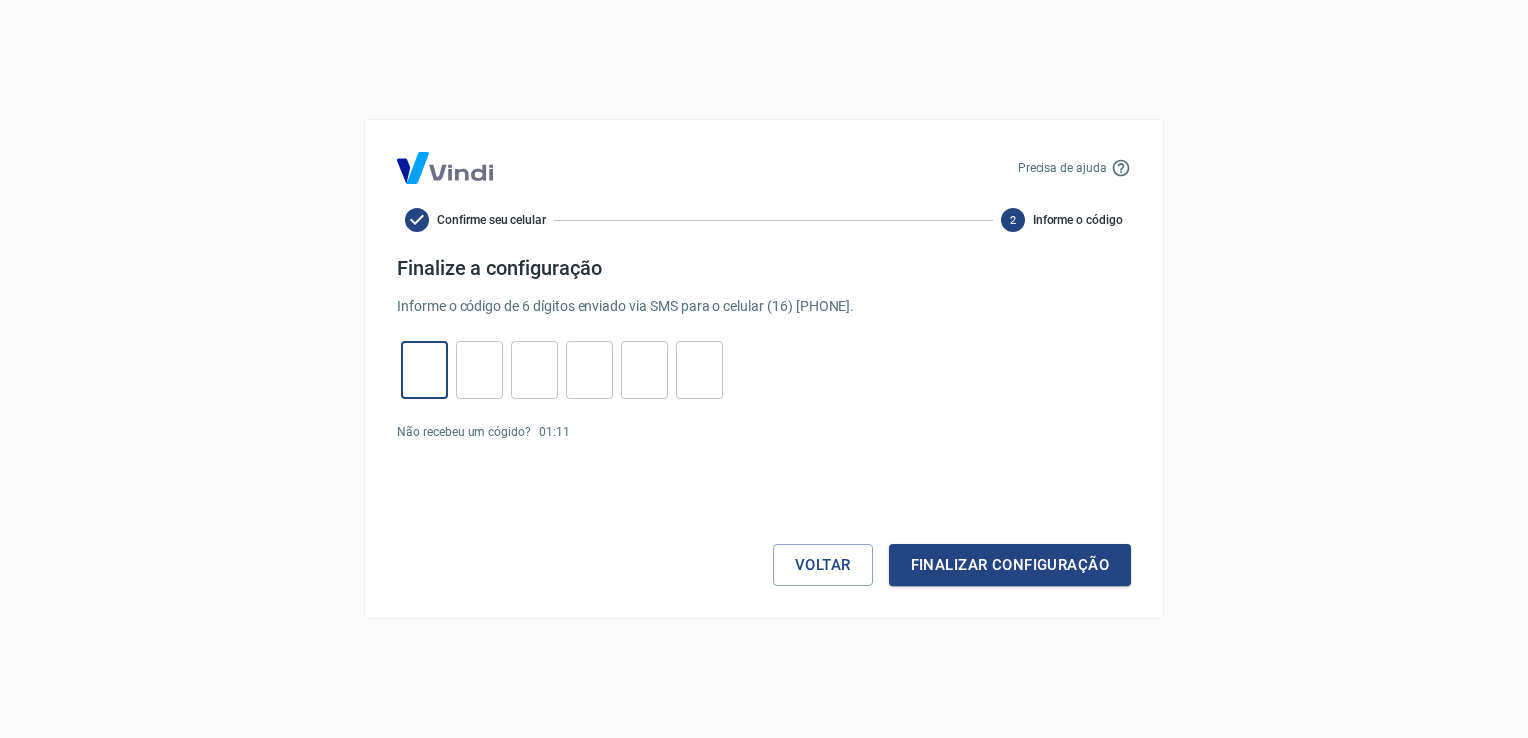 type on "4" 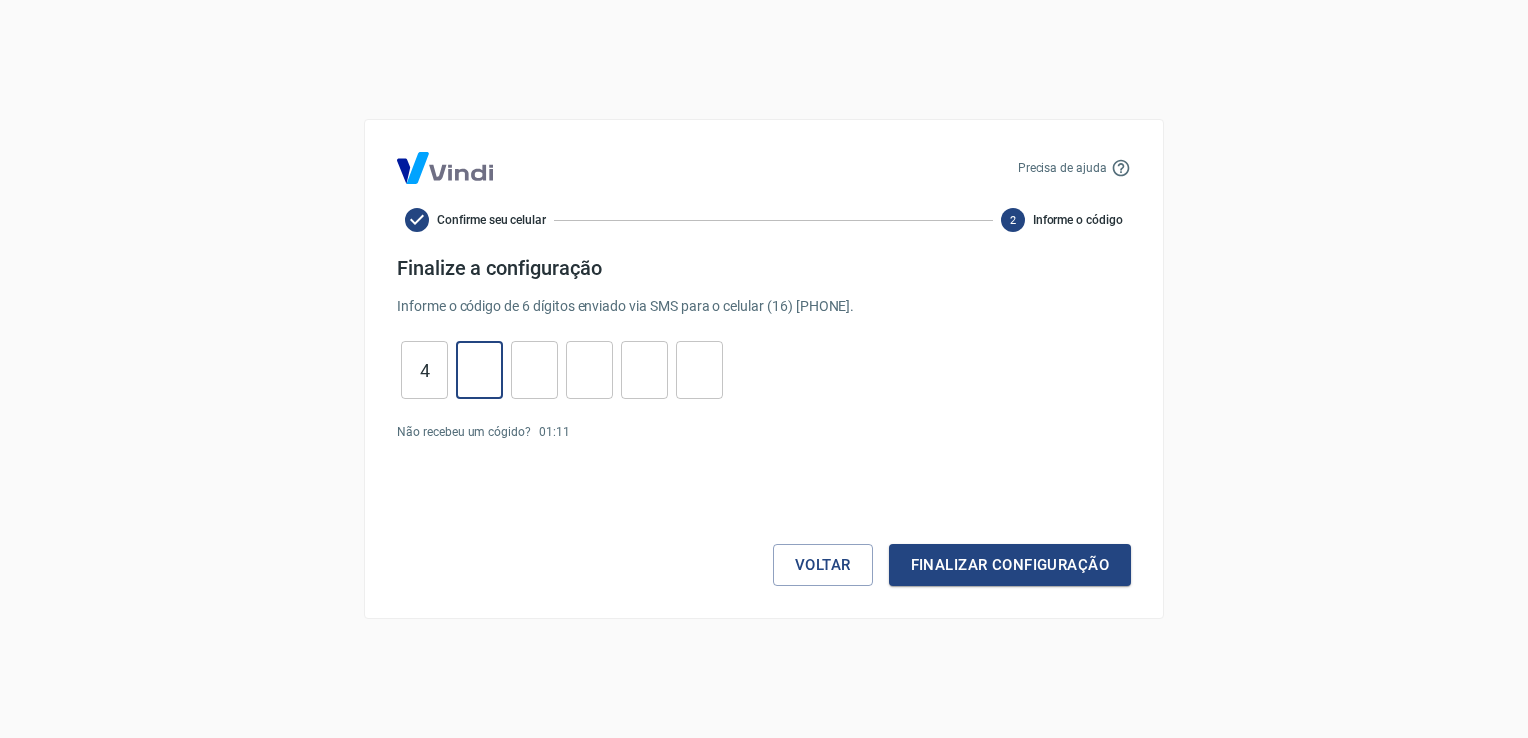 type on "0" 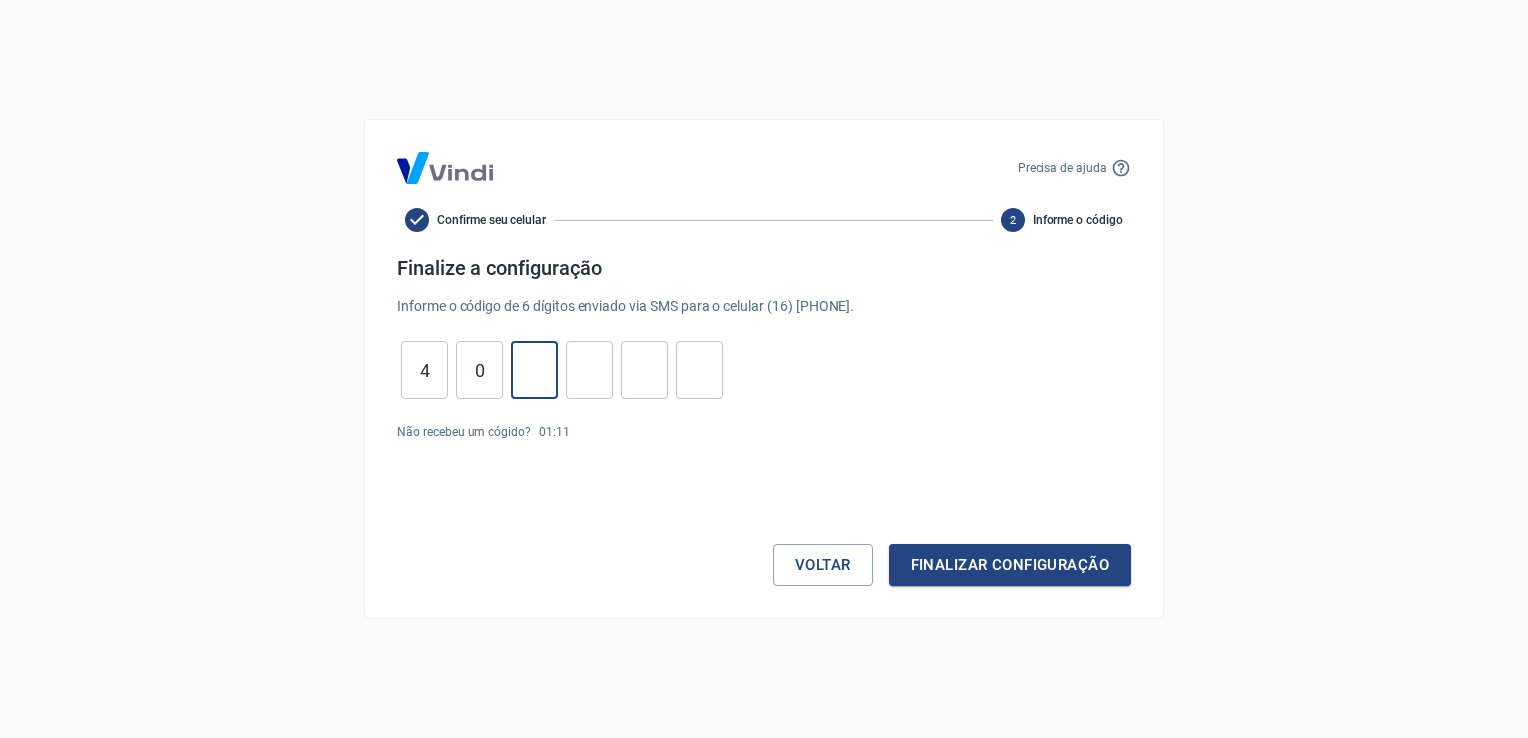 type on "6" 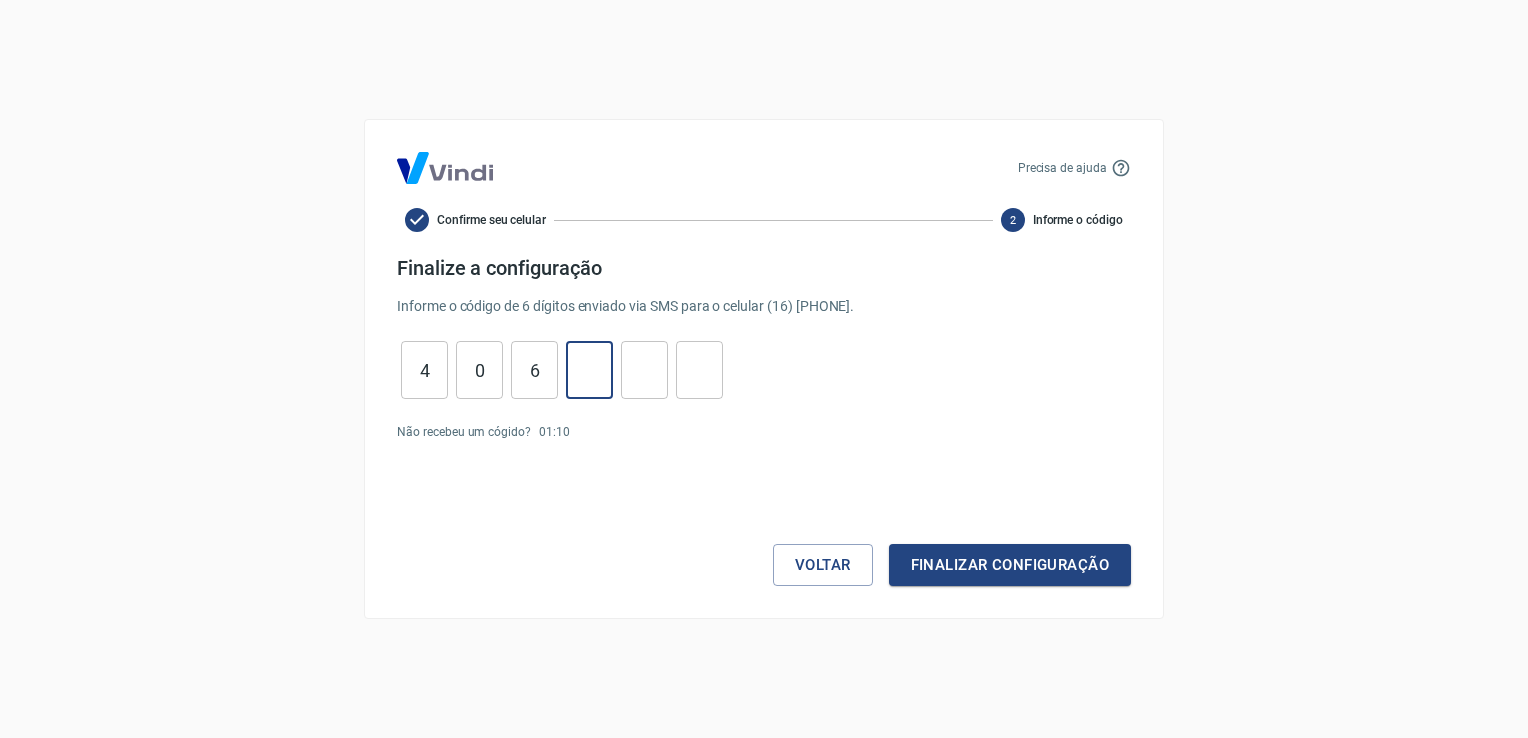type on "4" 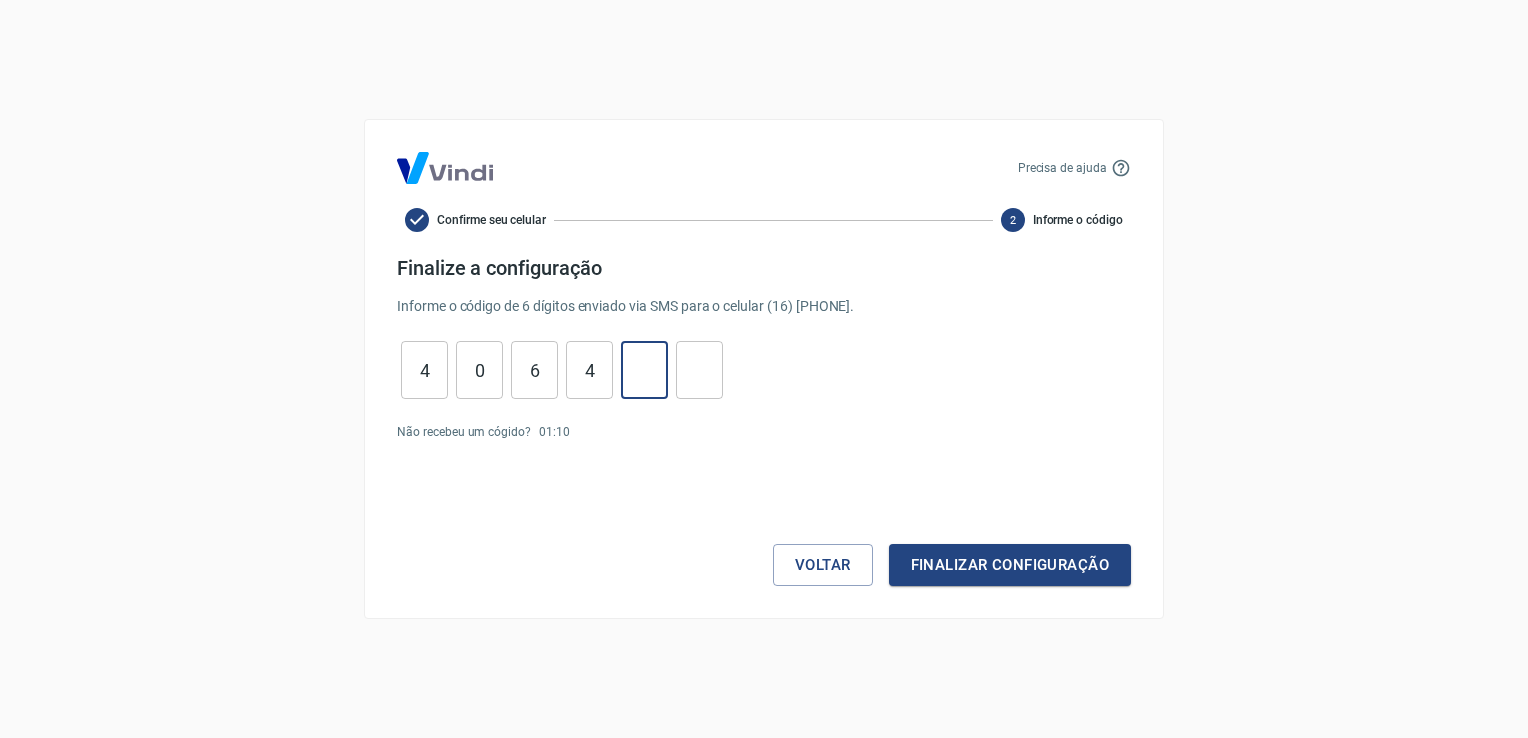 type on "9" 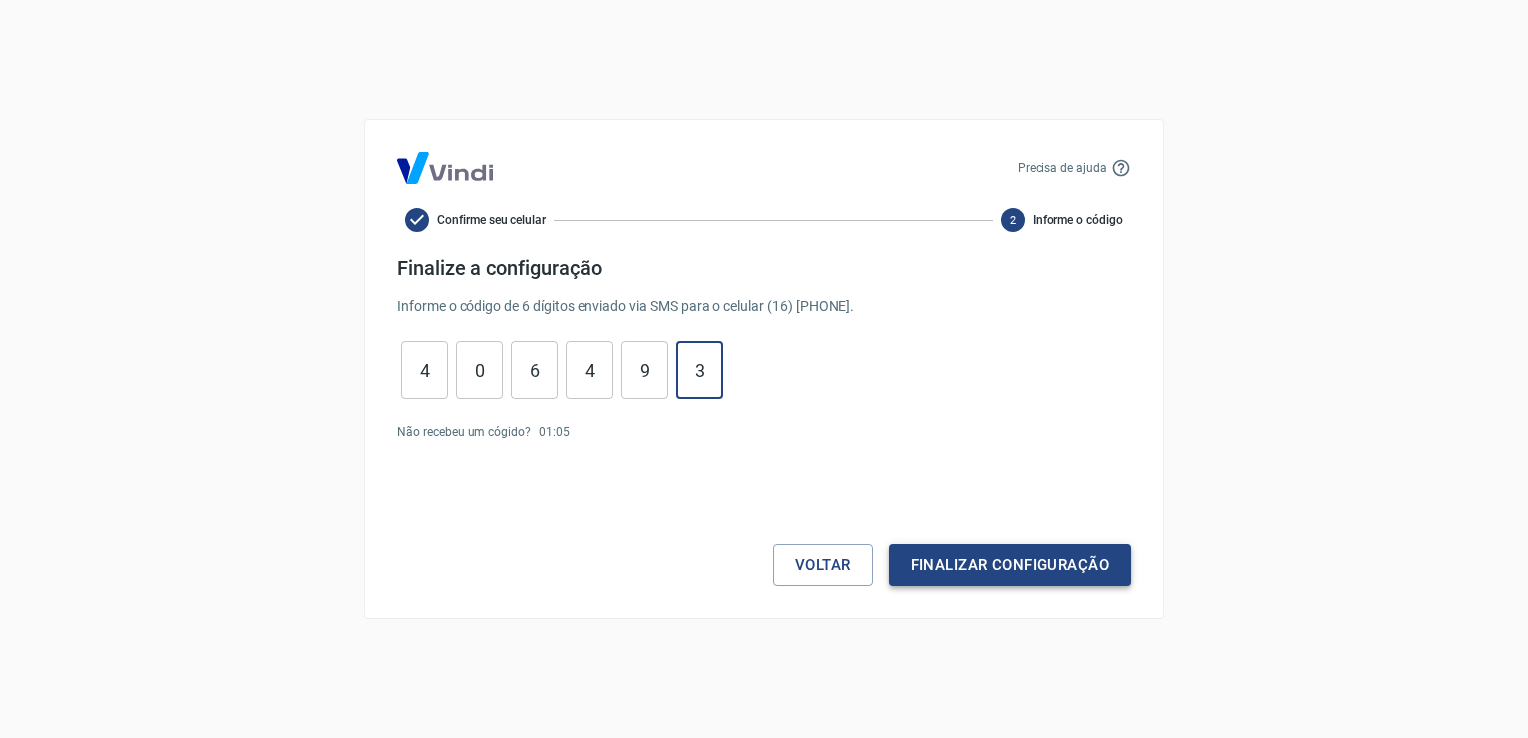 type on "3" 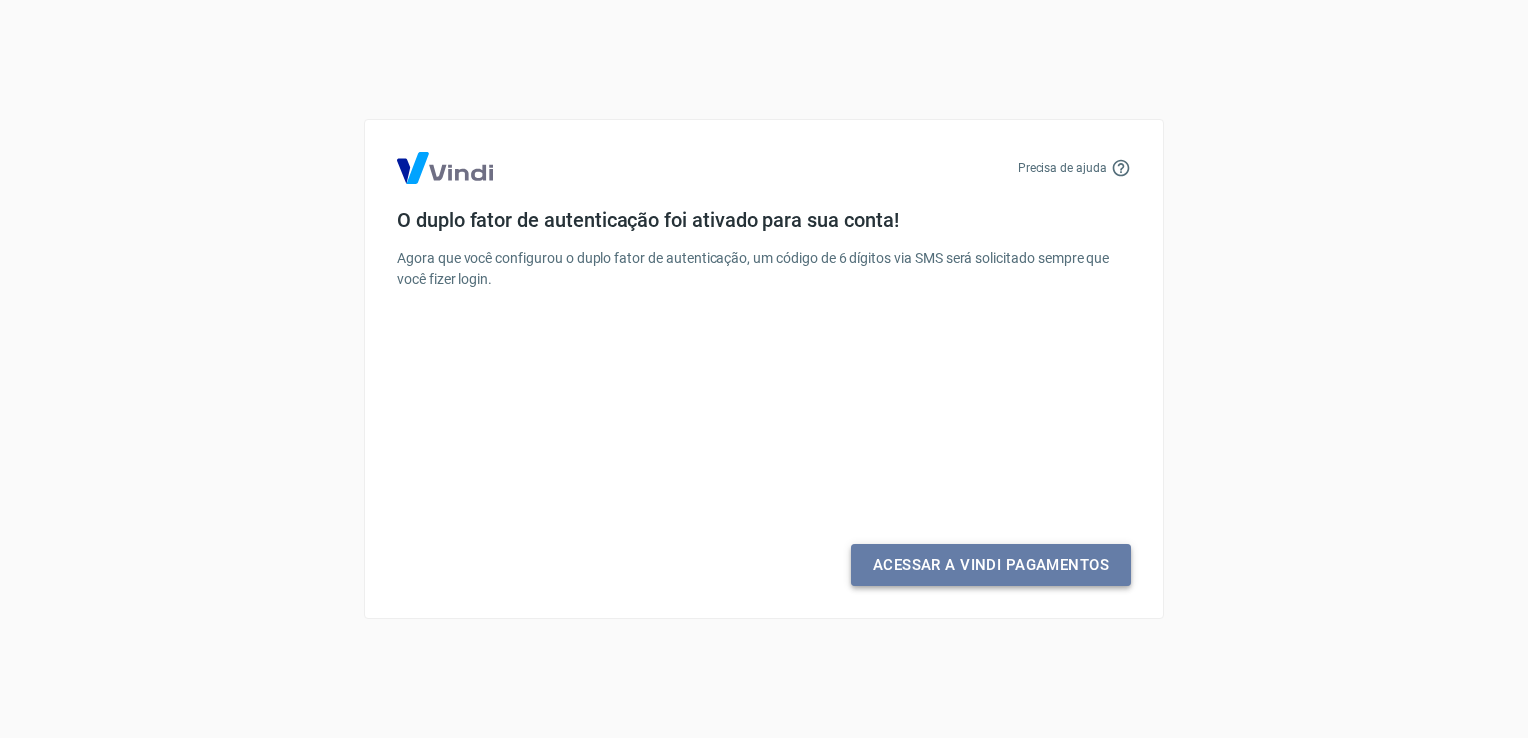 click on "Acessar a Vindi Pagamentos" at bounding box center (991, 565) 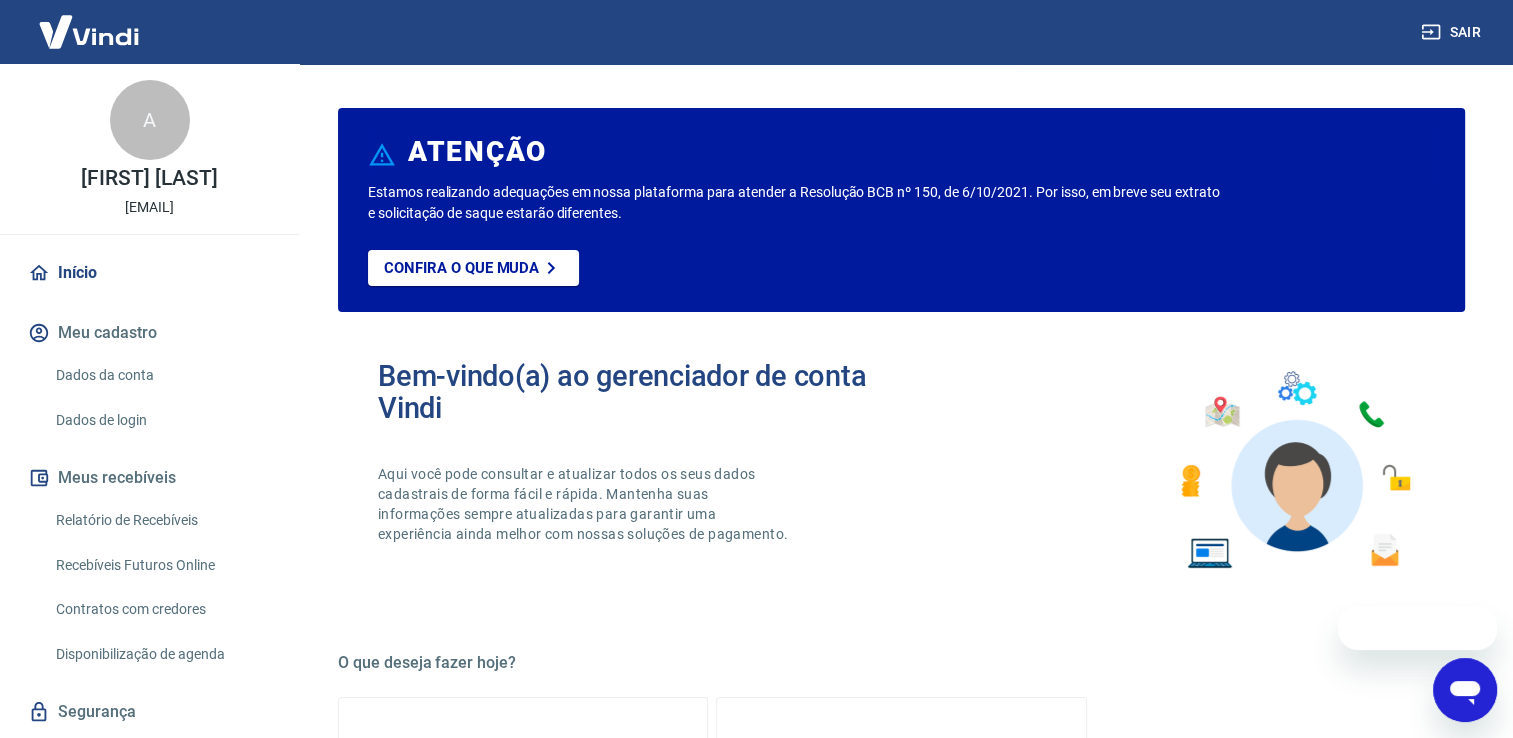 scroll, scrollTop: 0, scrollLeft: 0, axis: both 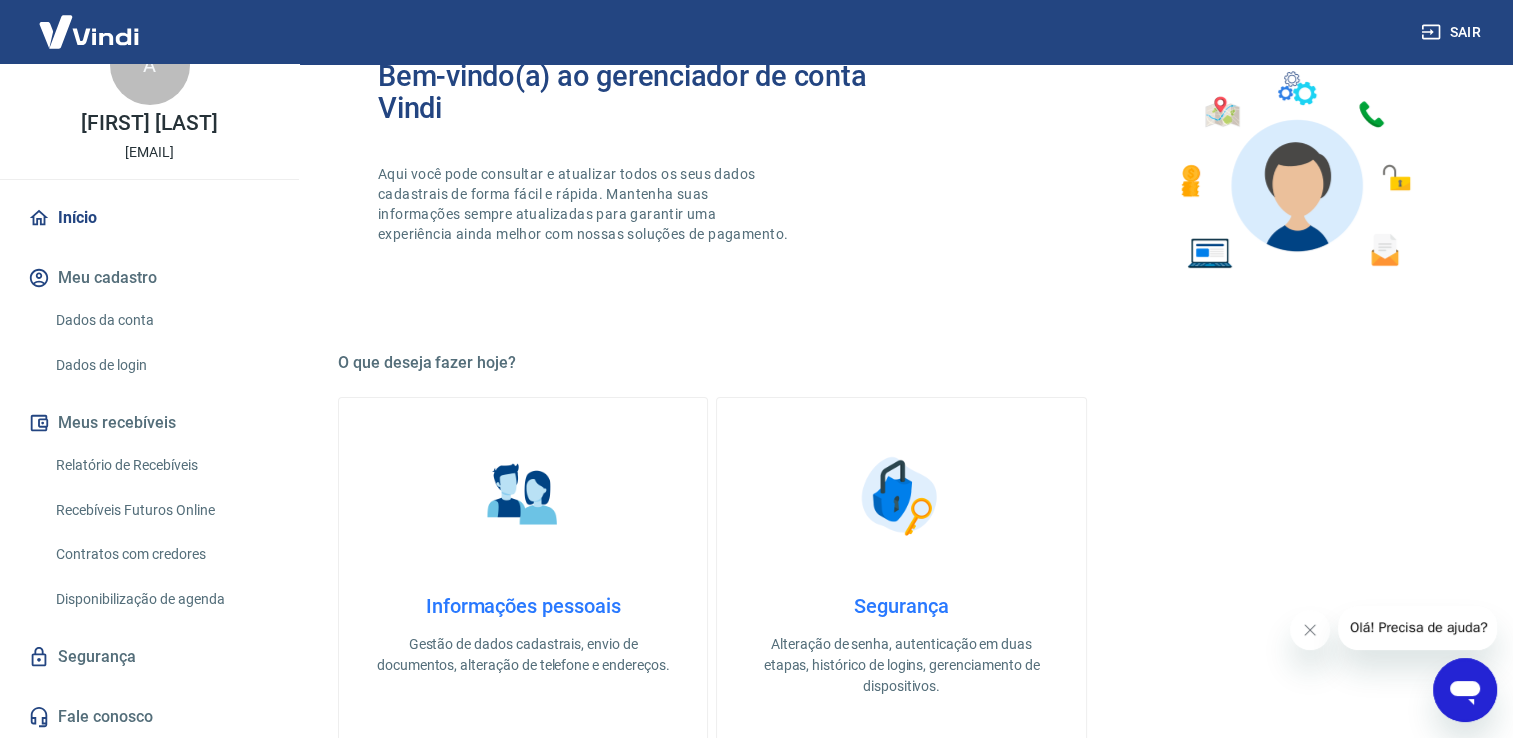 click on "Relatório de Recebíveis" at bounding box center (161, 465) 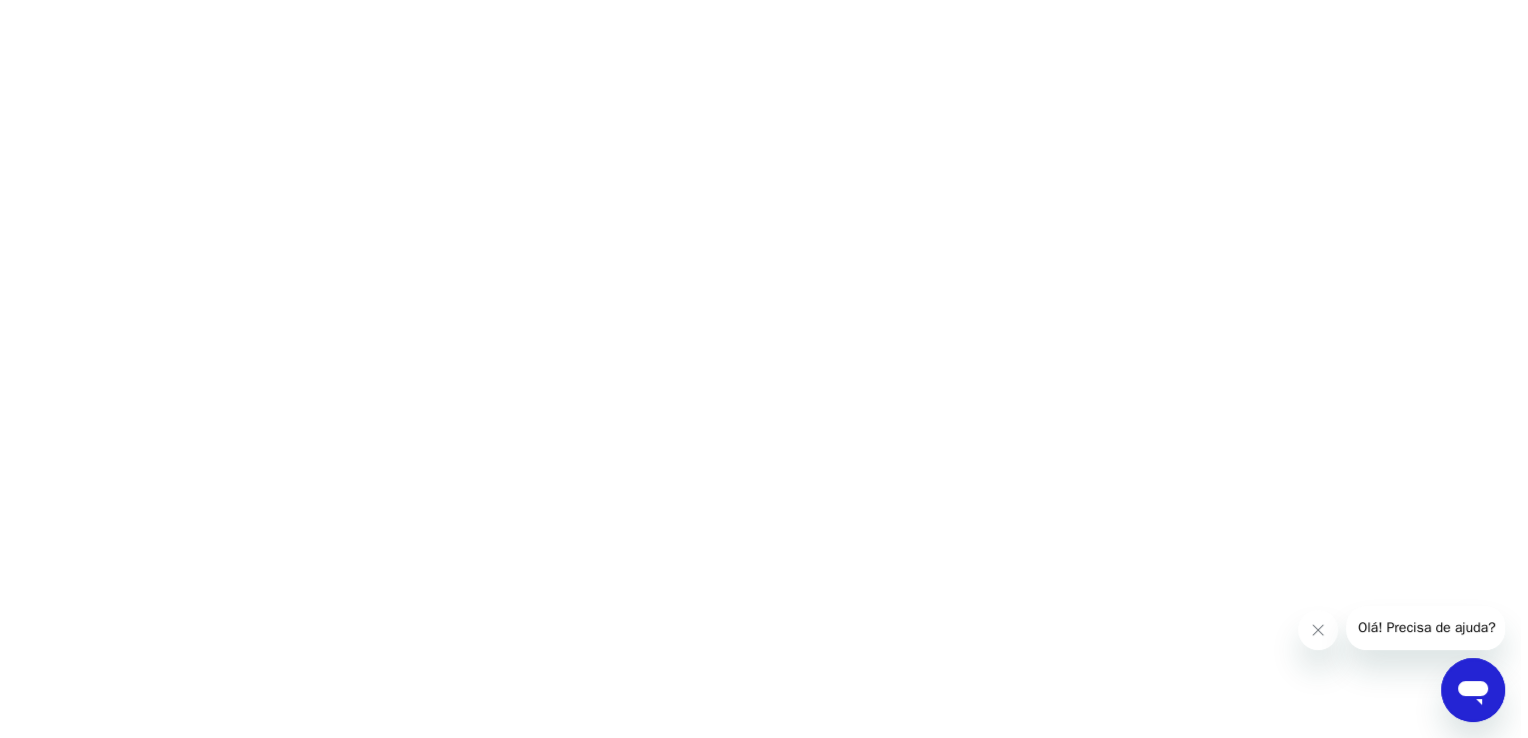 scroll, scrollTop: 0, scrollLeft: 0, axis: both 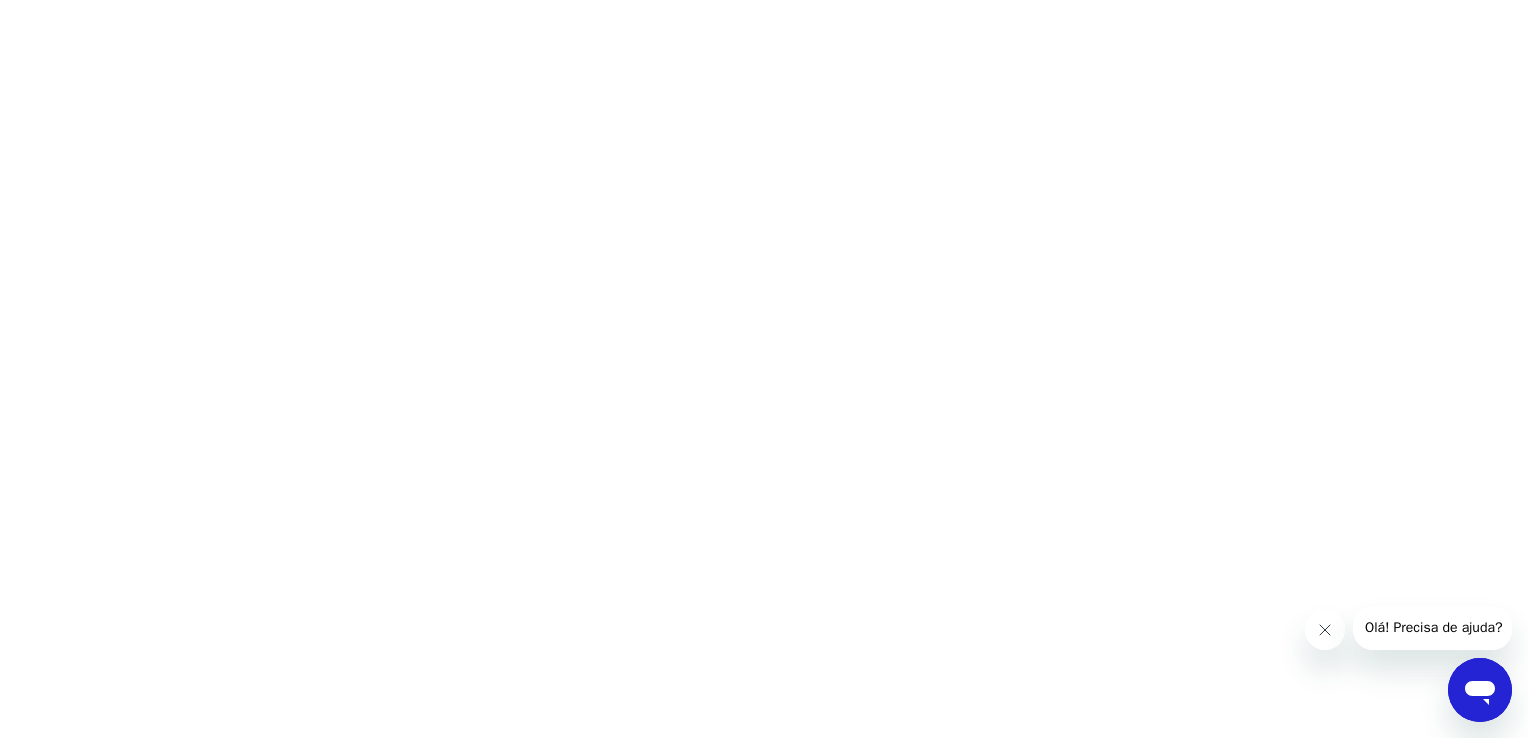 click 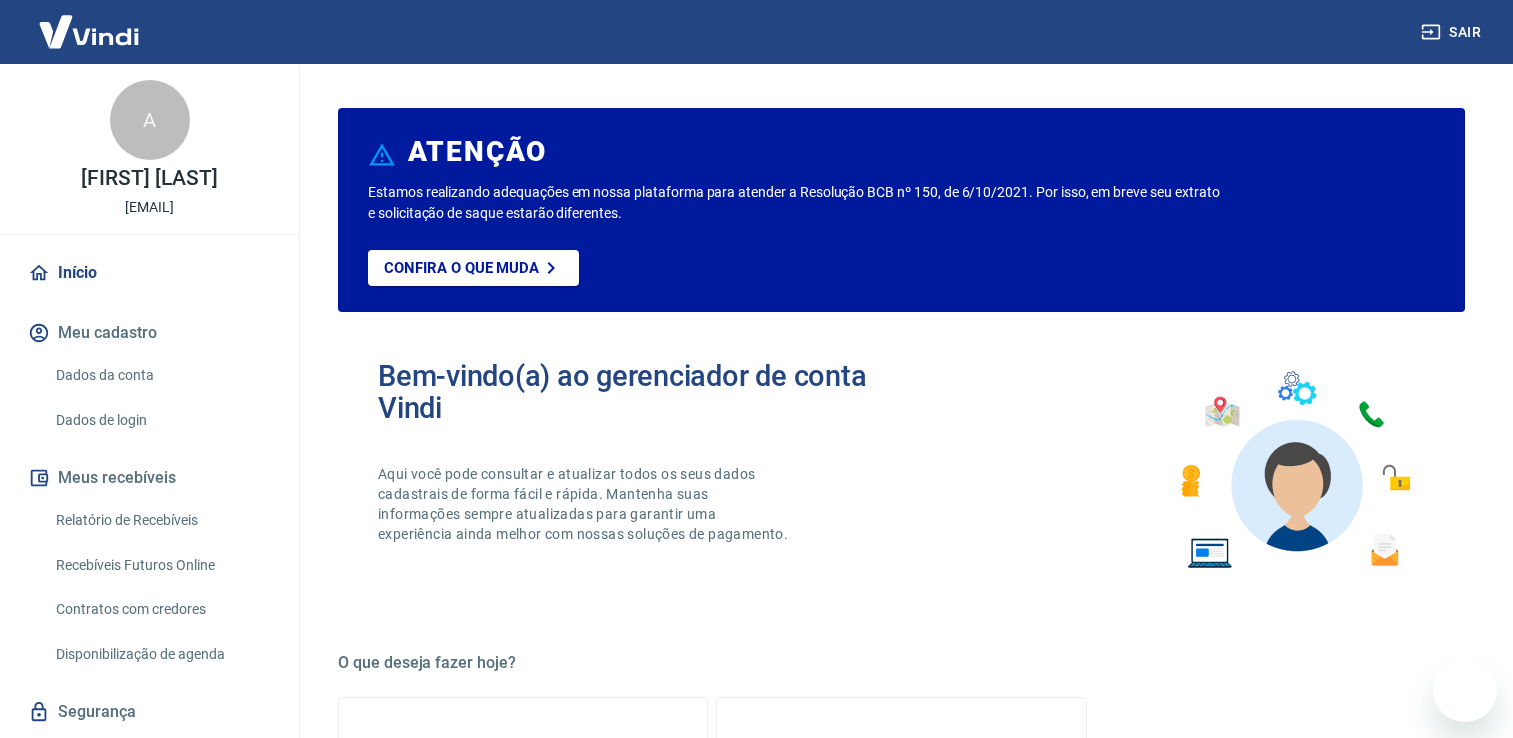 scroll, scrollTop: 0, scrollLeft: 0, axis: both 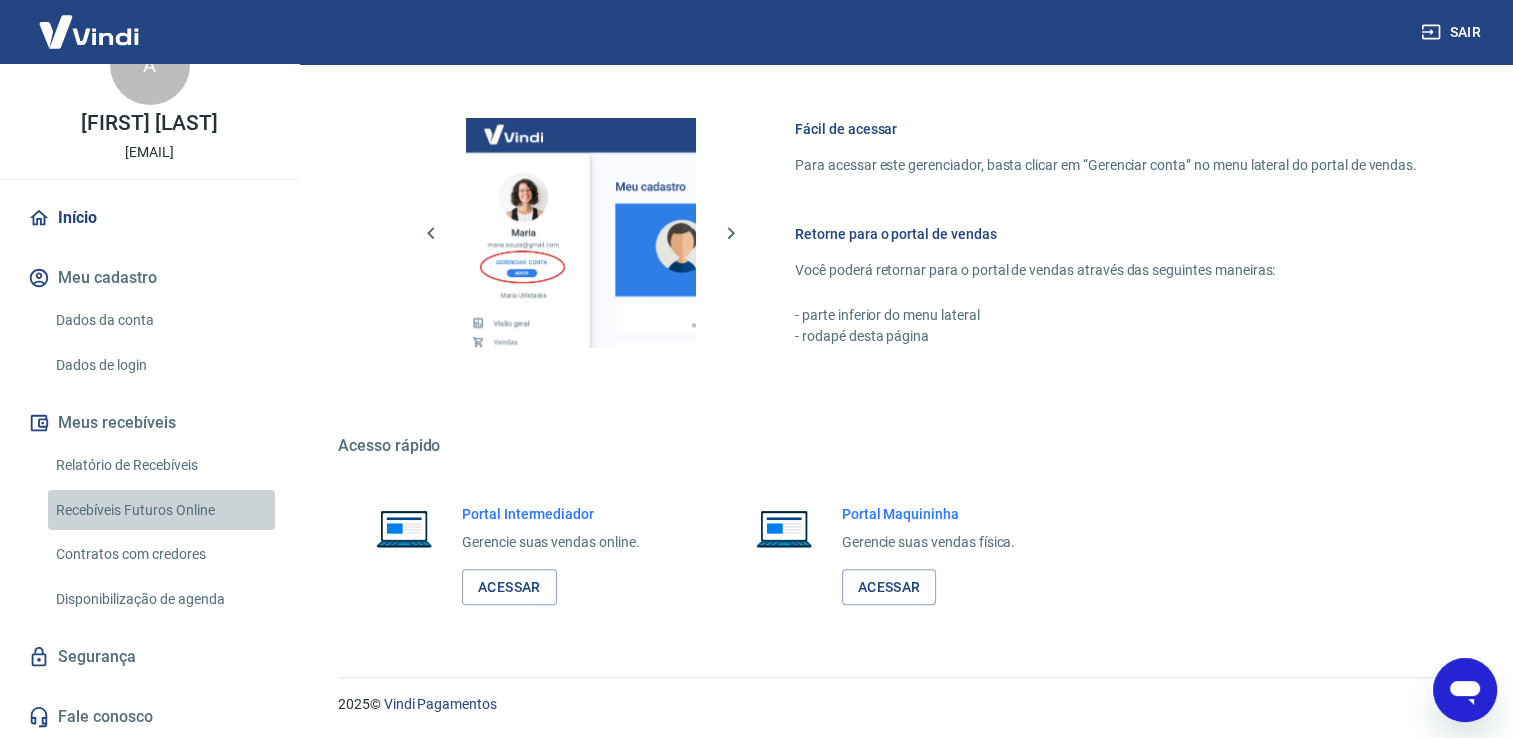 click on "Recebíveis Futuros Online" at bounding box center [161, 510] 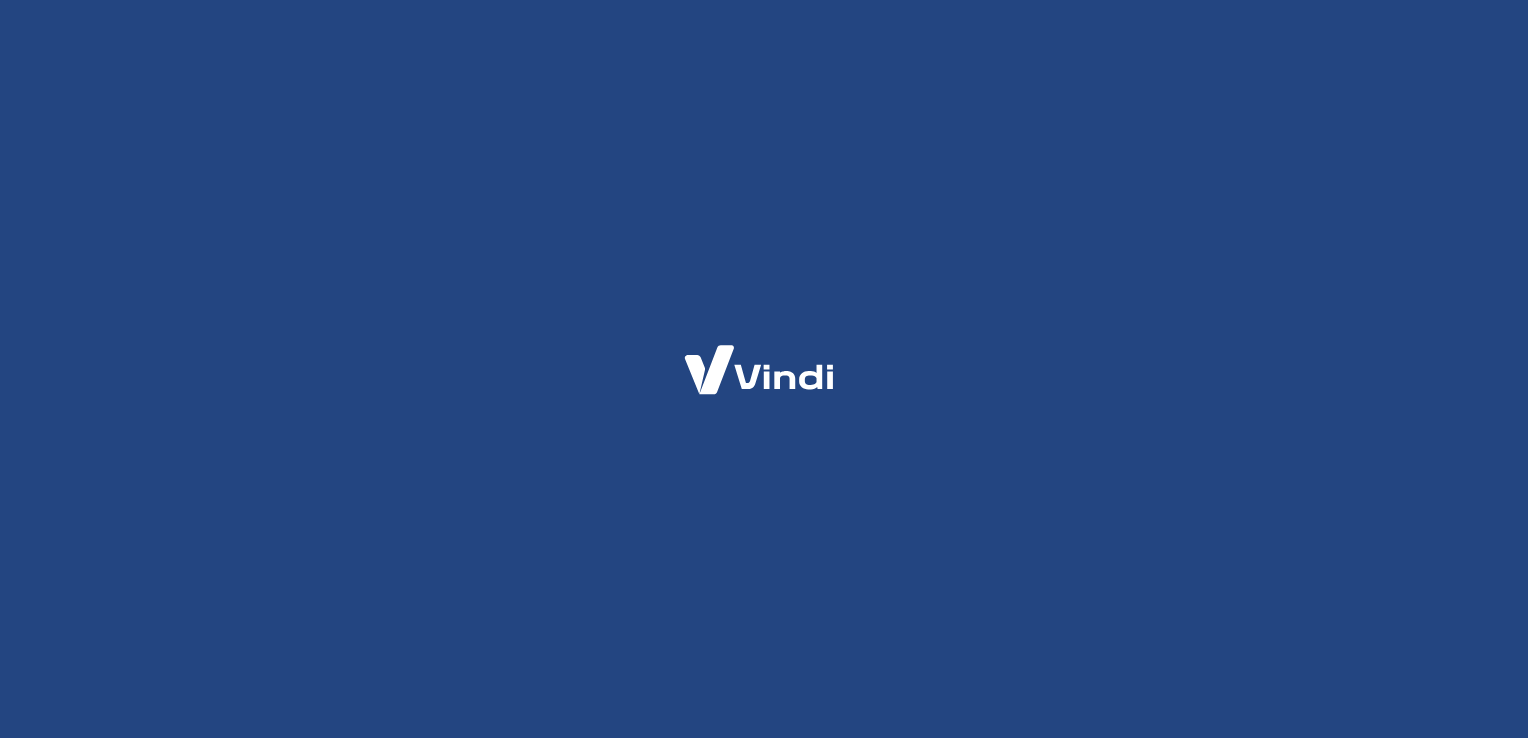 scroll, scrollTop: 0, scrollLeft: 0, axis: both 